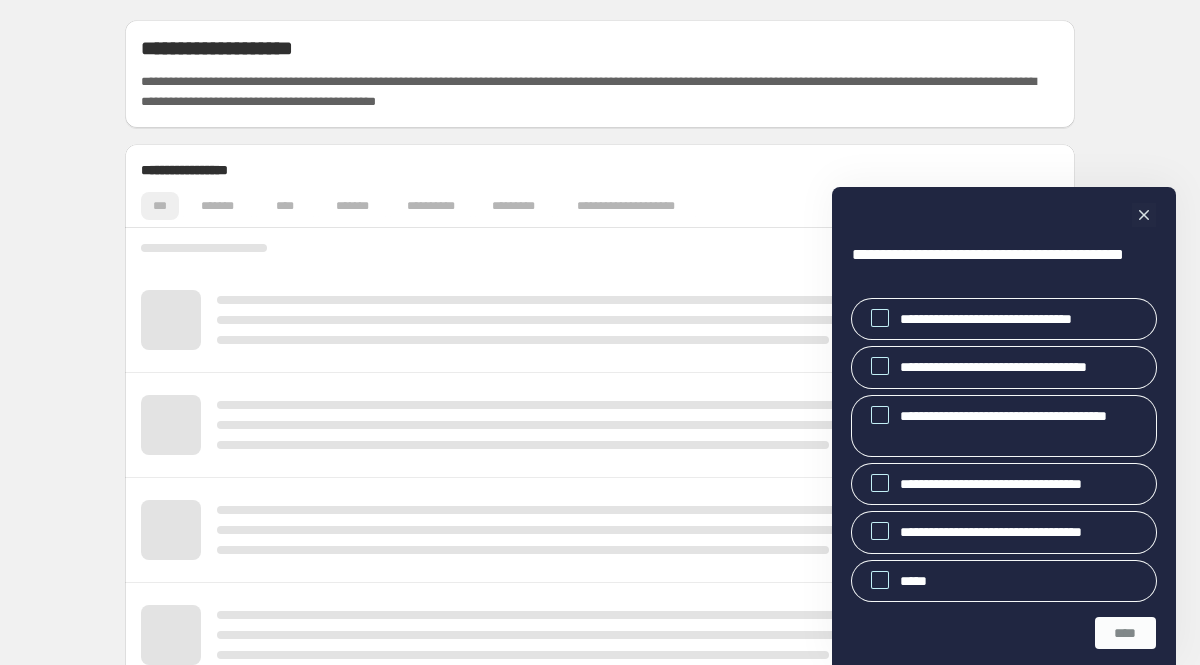 scroll, scrollTop: 0, scrollLeft: 0, axis: both 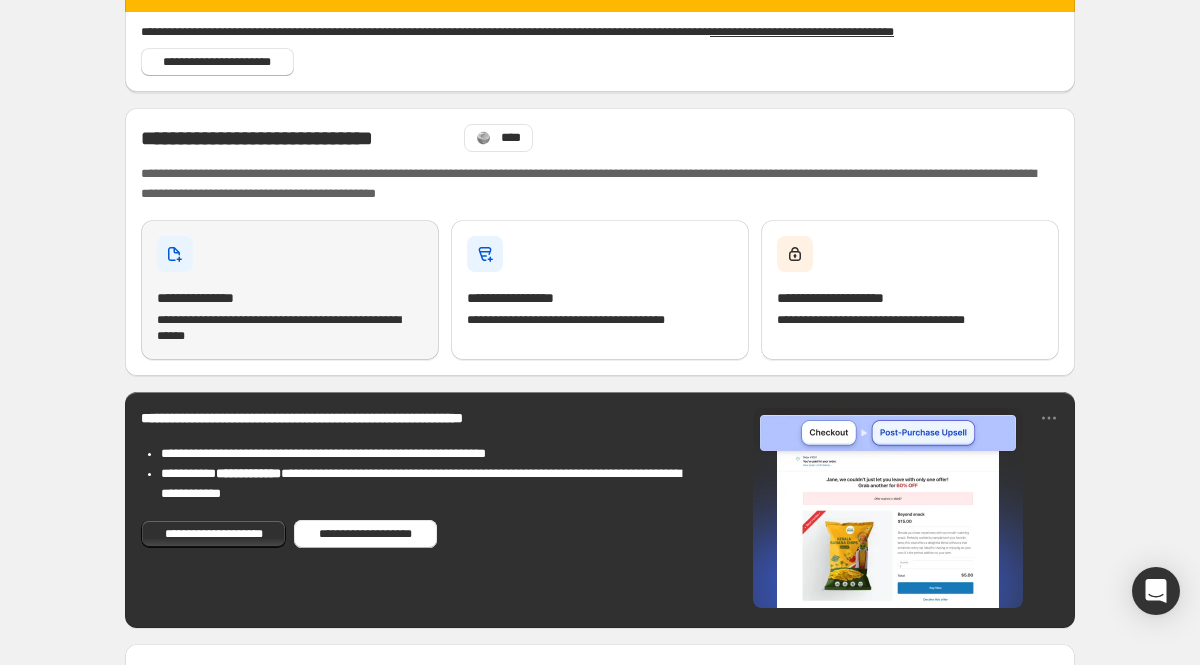 click on "[FIRST] [LAST]" at bounding box center (290, 290) 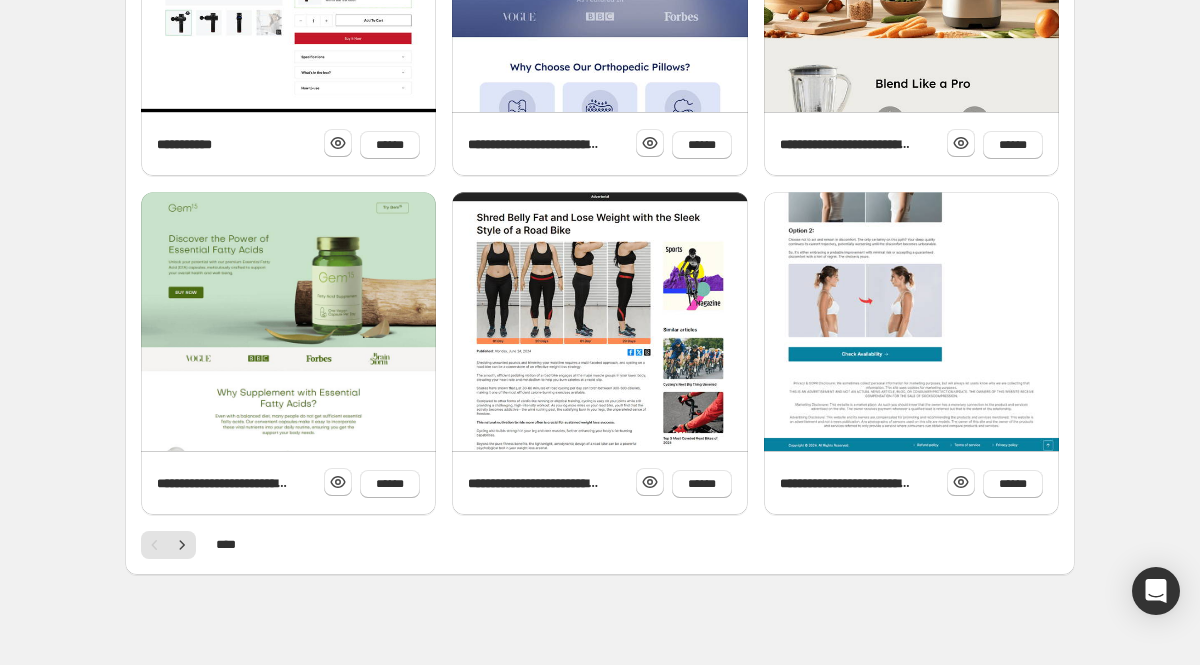 scroll, scrollTop: 775, scrollLeft: 0, axis: vertical 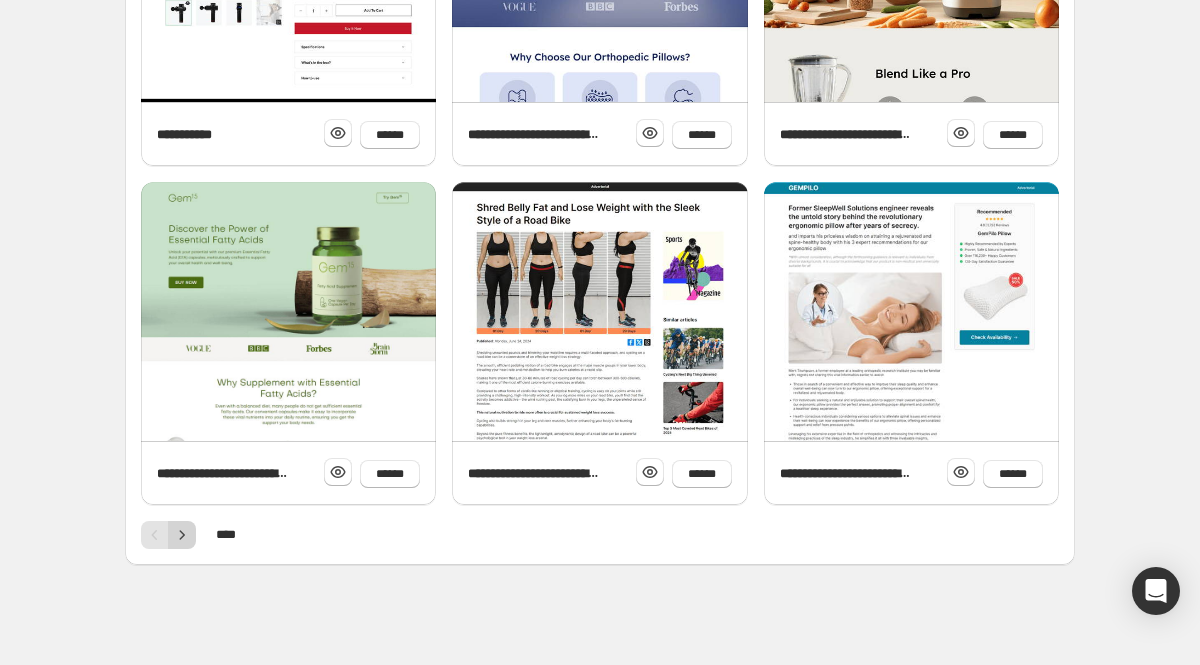click 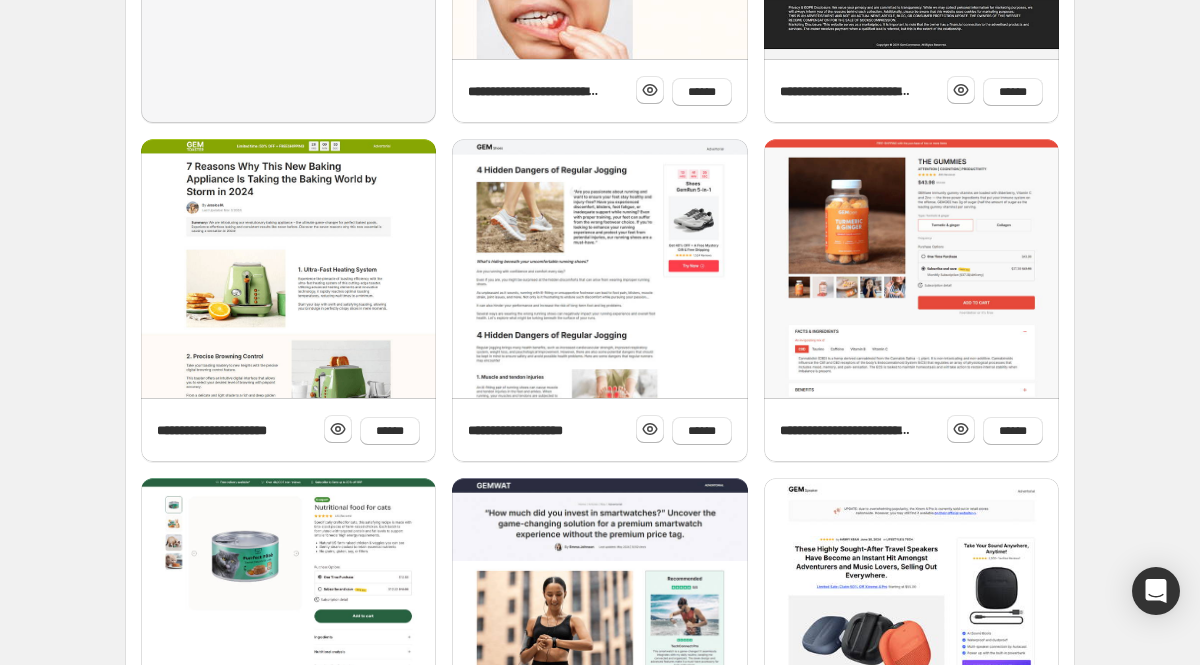 scroll, scrollTop: 775, scrollLeft: 0, axis: vertical 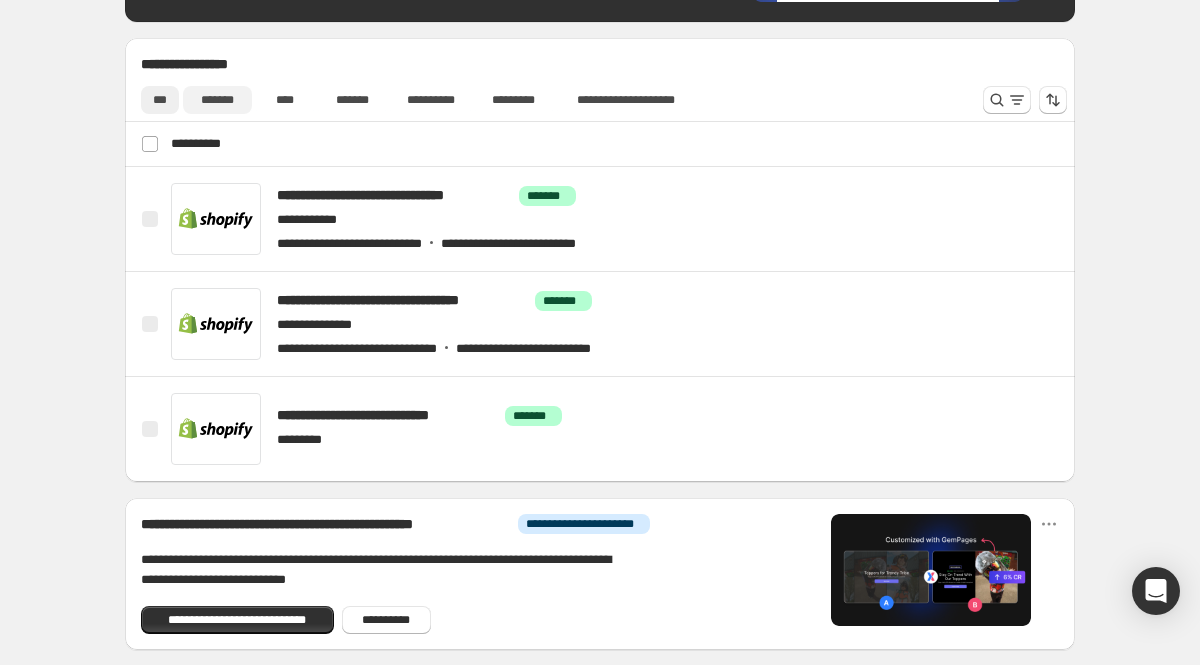 click on "*******" at bounding box center [217, 100] 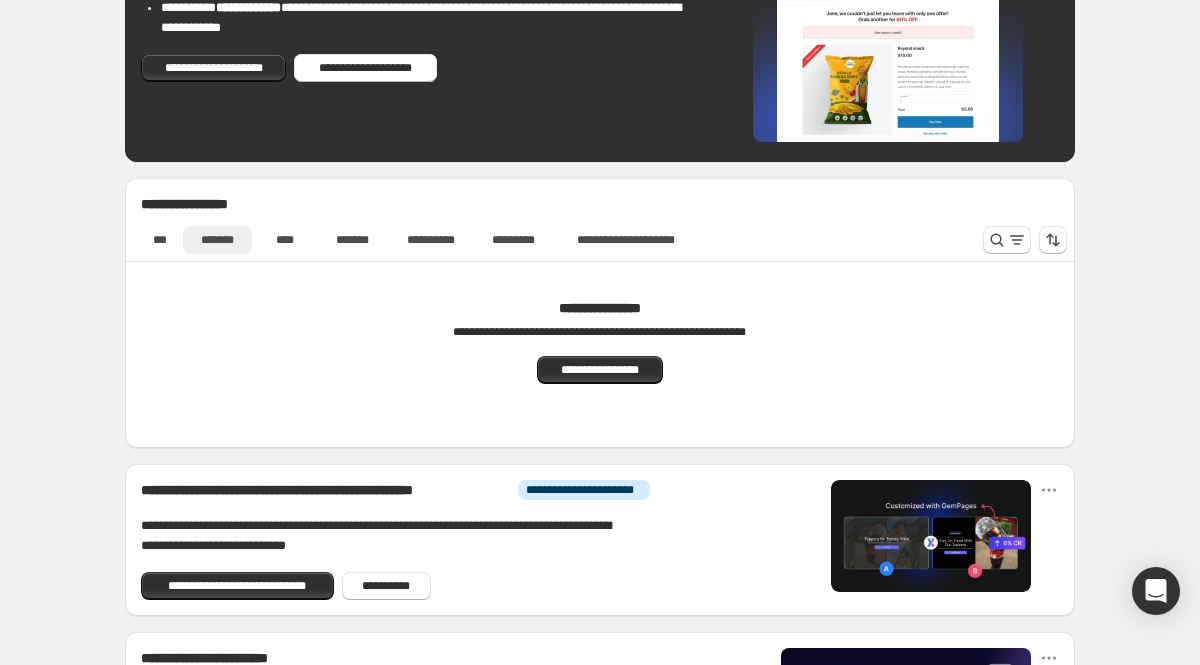 scroll, scrollTop: 513, scrollLeft: 0, axis: vertical 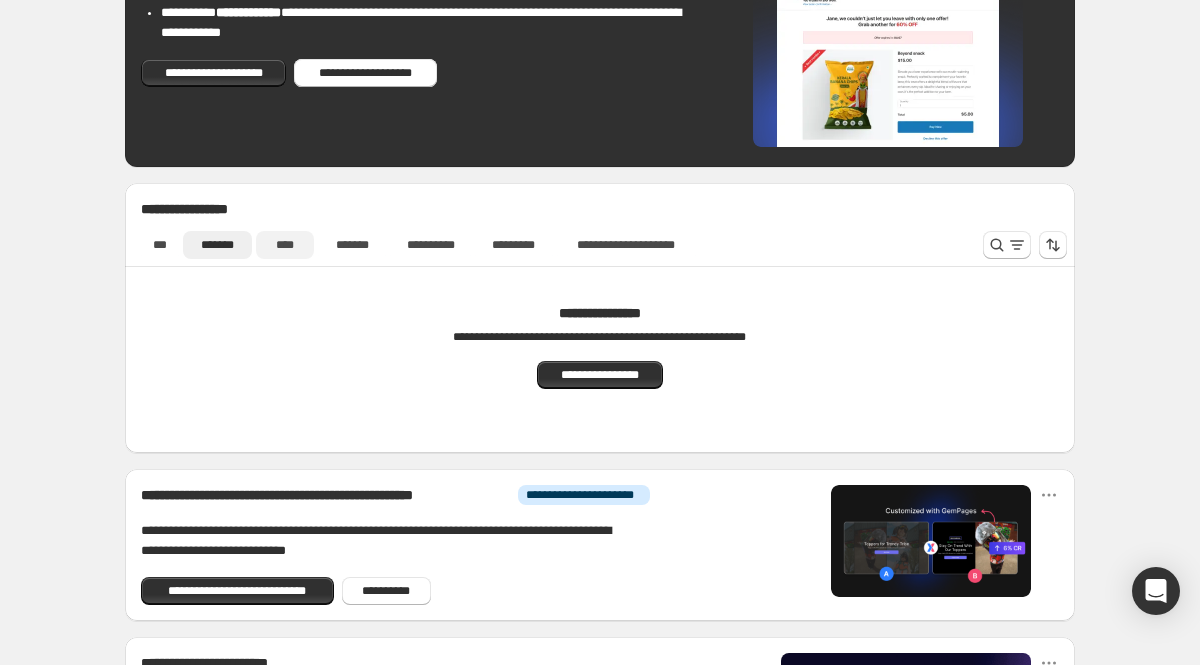 click on "****" at bounding box center (285, 245) 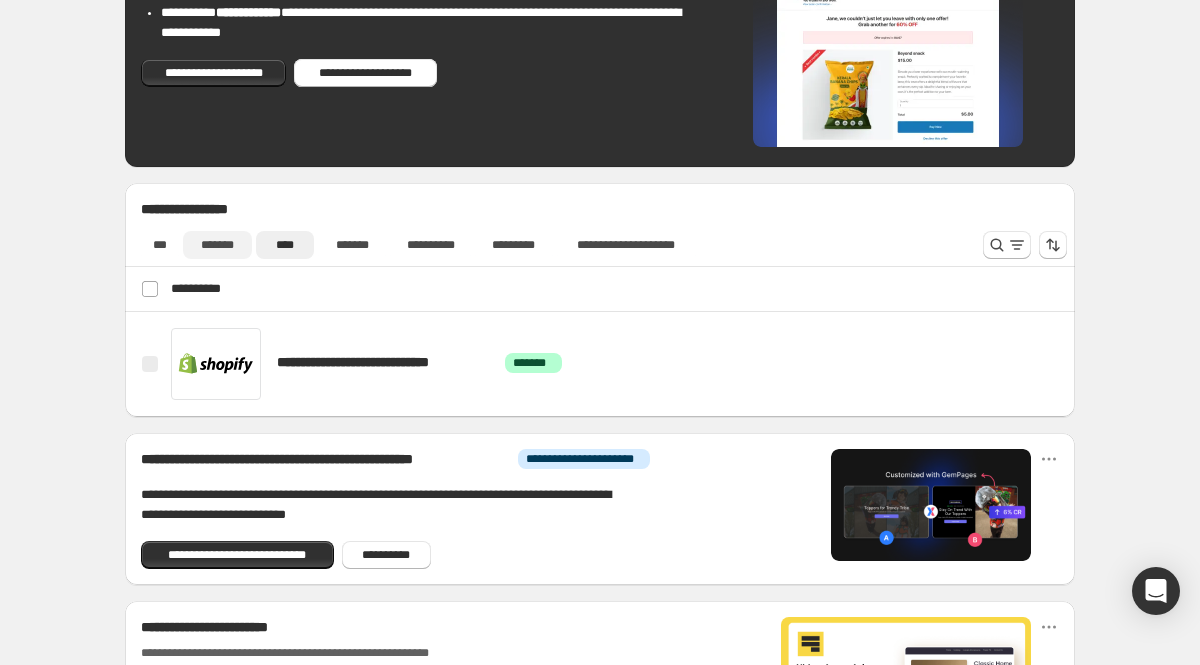 click on "*******" at bounding box center (217, 245) 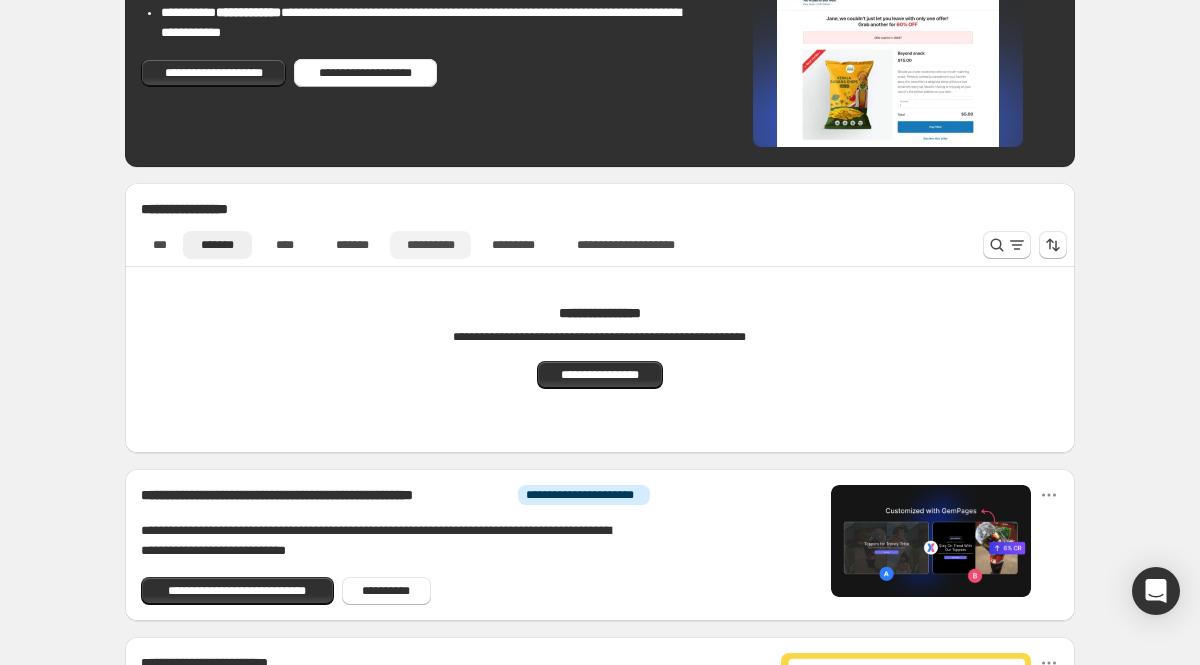 click on "**********" at bounding box center (430, 245) 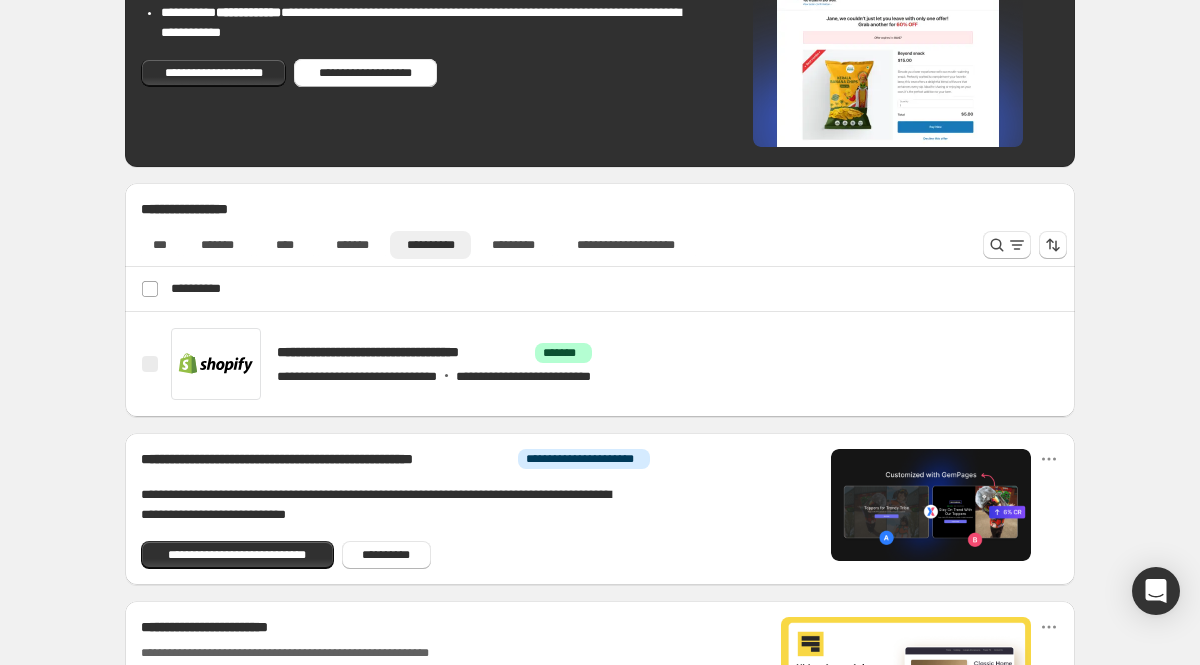click on "*** [FIRST] [LAST] [STREET] [CITY], [STATE] [ZIP]" at bounding box center (600, 245) 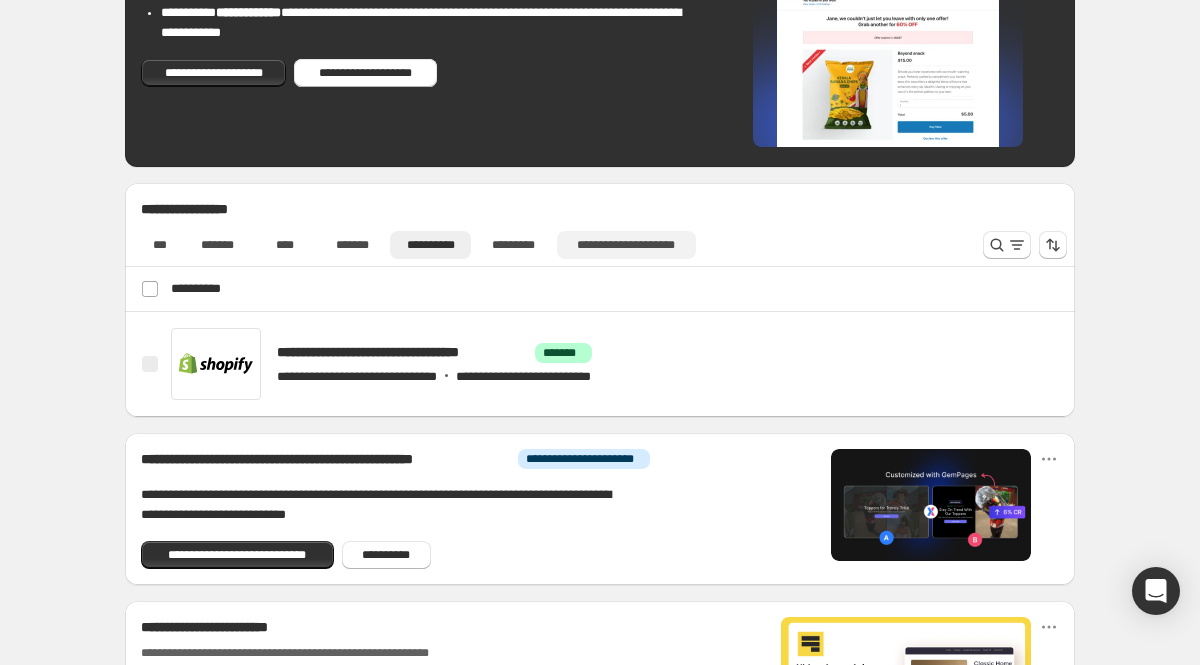 click on "**********" at bounding box center [626, 245] 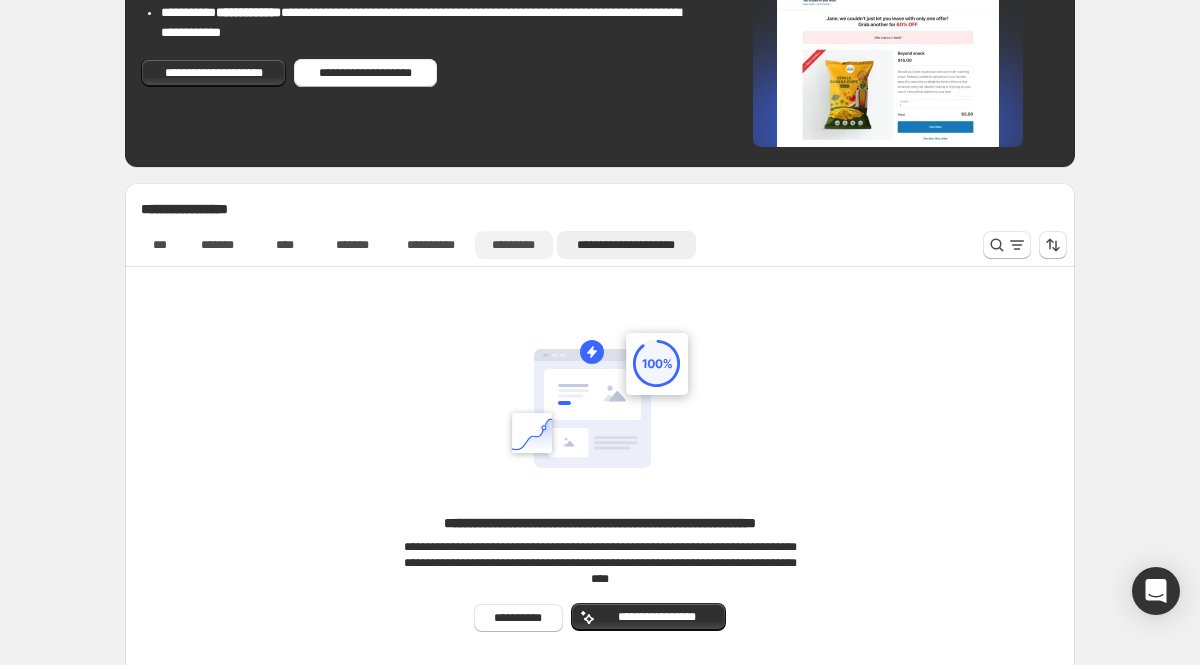 click on "*********" at bounding box center (514, 245) 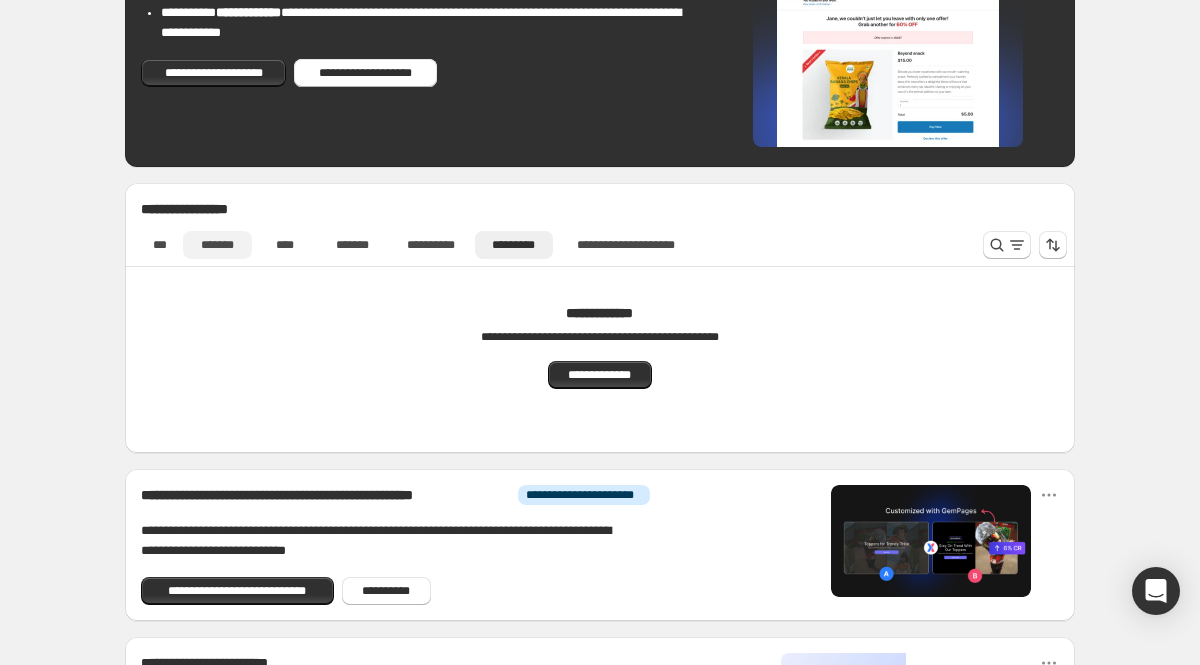click on "*******" at bounding box center (217, 245) 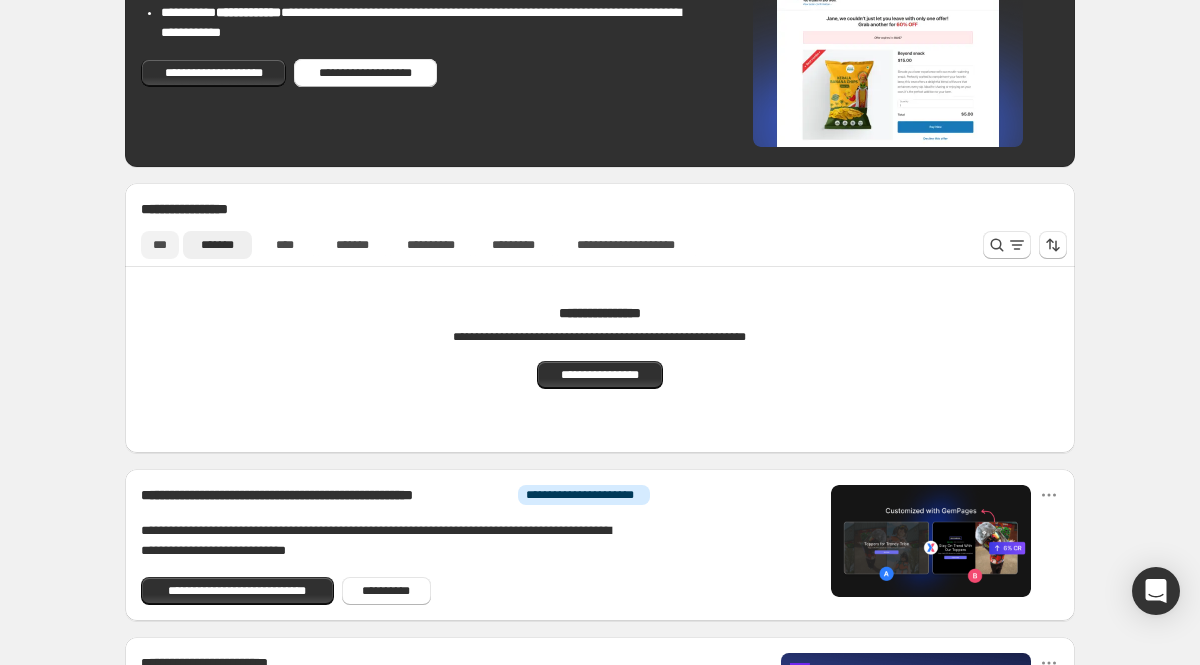 click on "***" at bounding box center (160, 245) 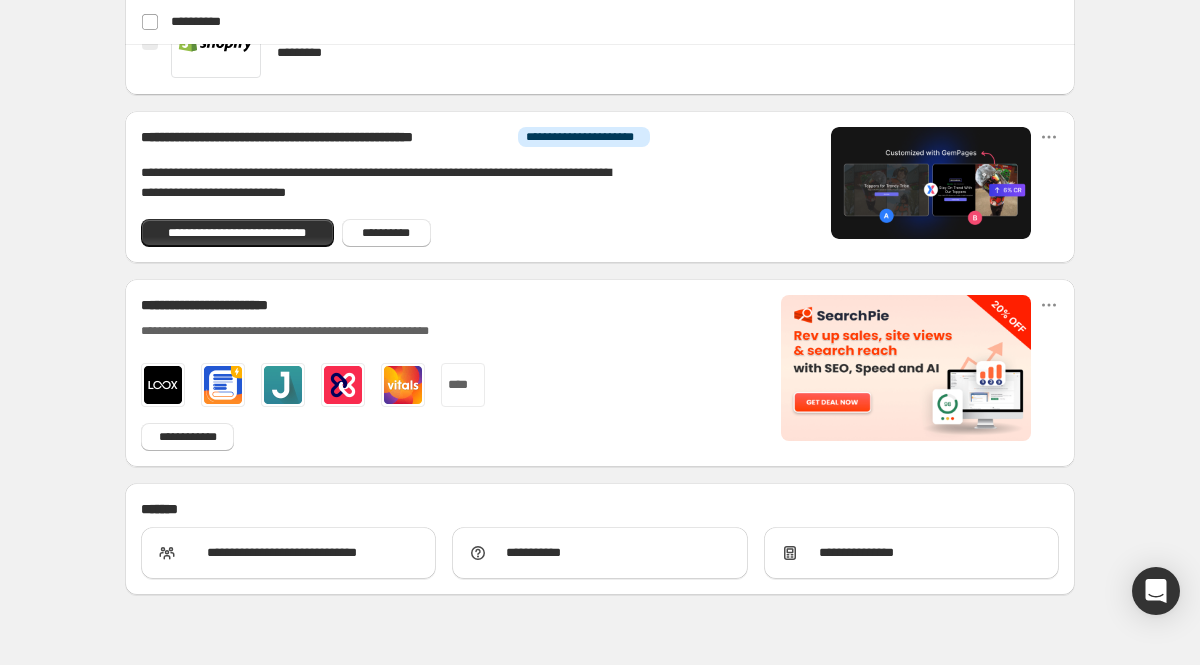 scroll, scrollTop: 1083, scrollLeft: 0, axis: vertical 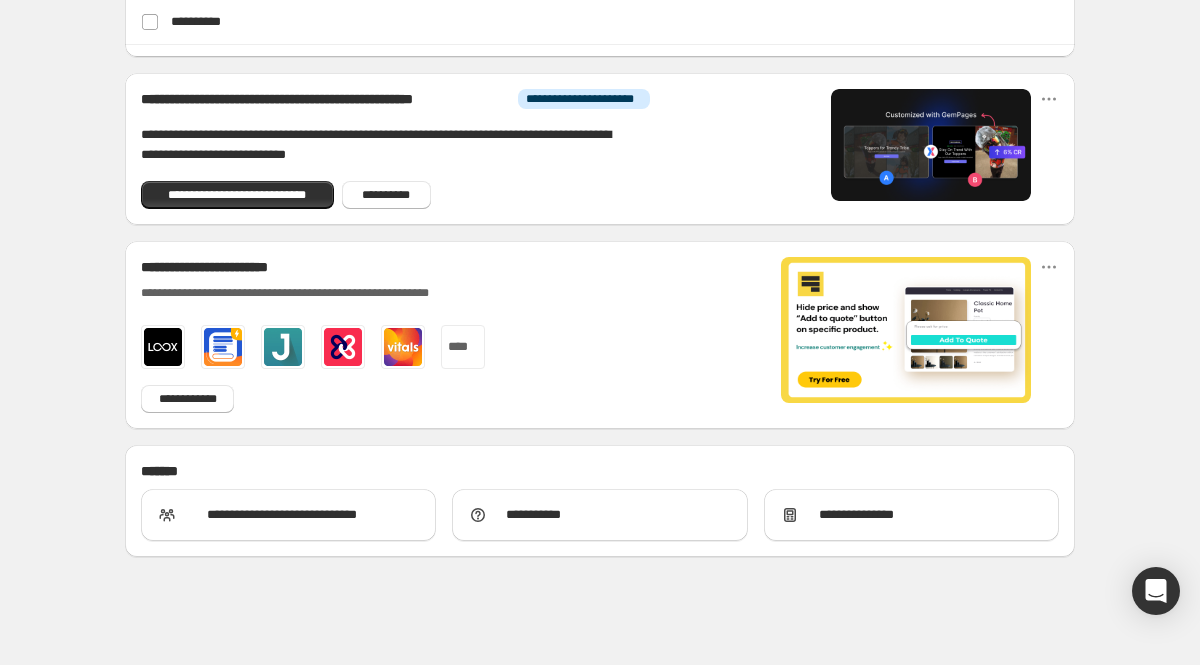 click at bounding box center (403, 347) 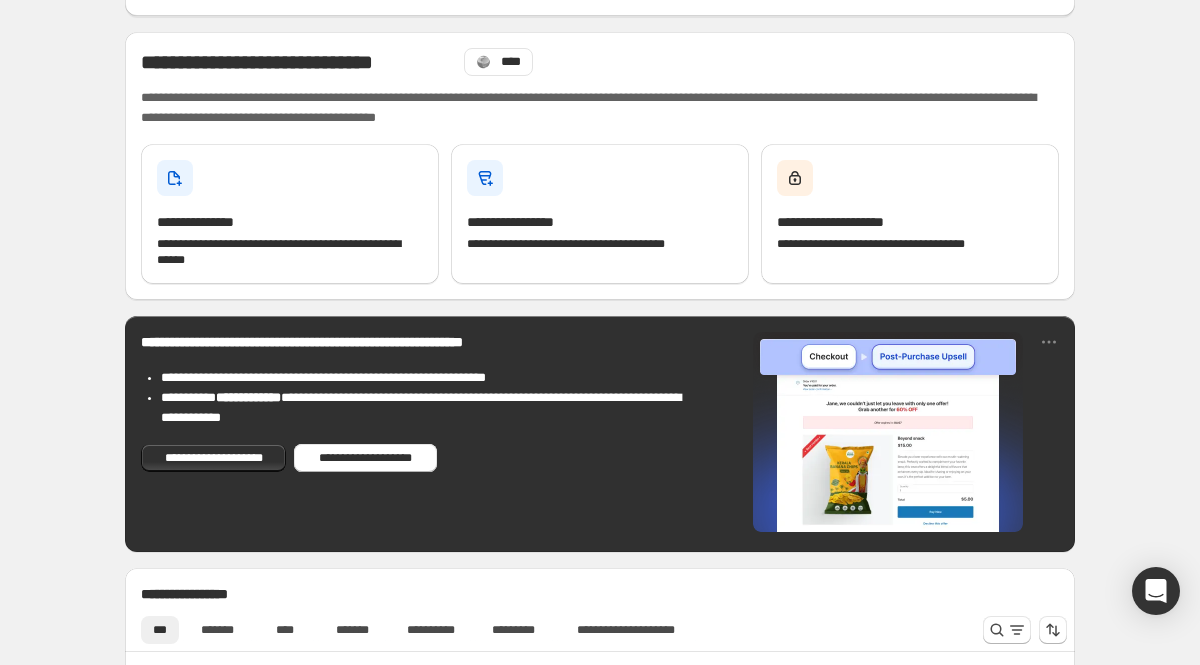 scroll, scrollTop: 0, scrollLeft: 0, axis: both 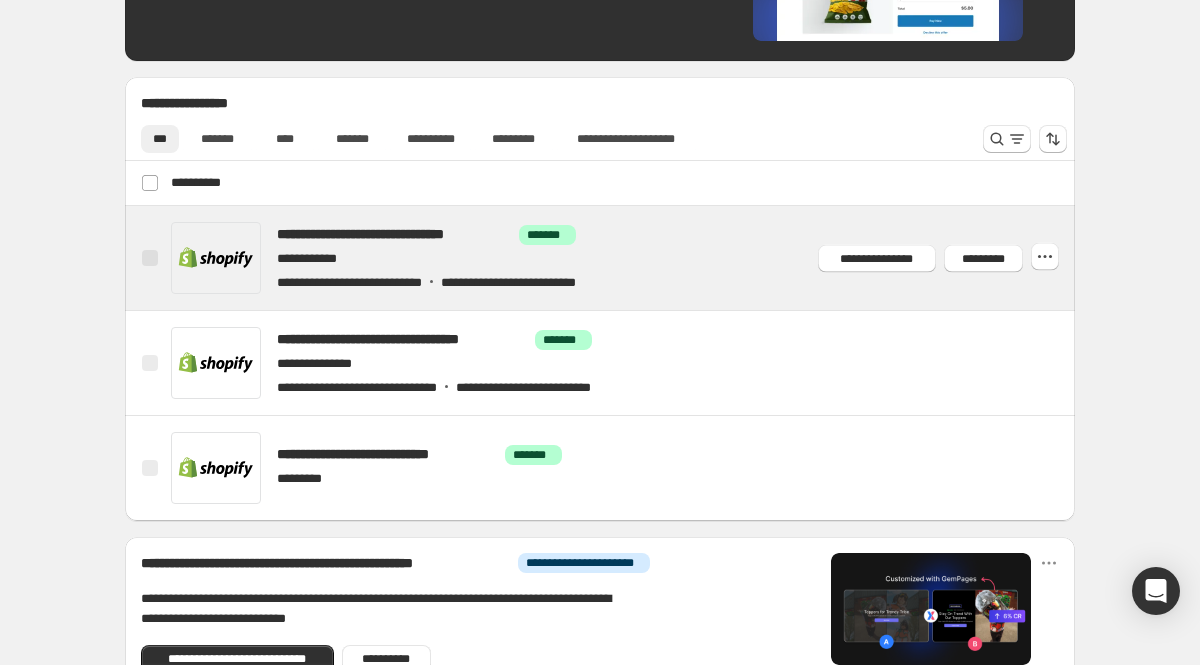 click at bounding box center (624, 258) 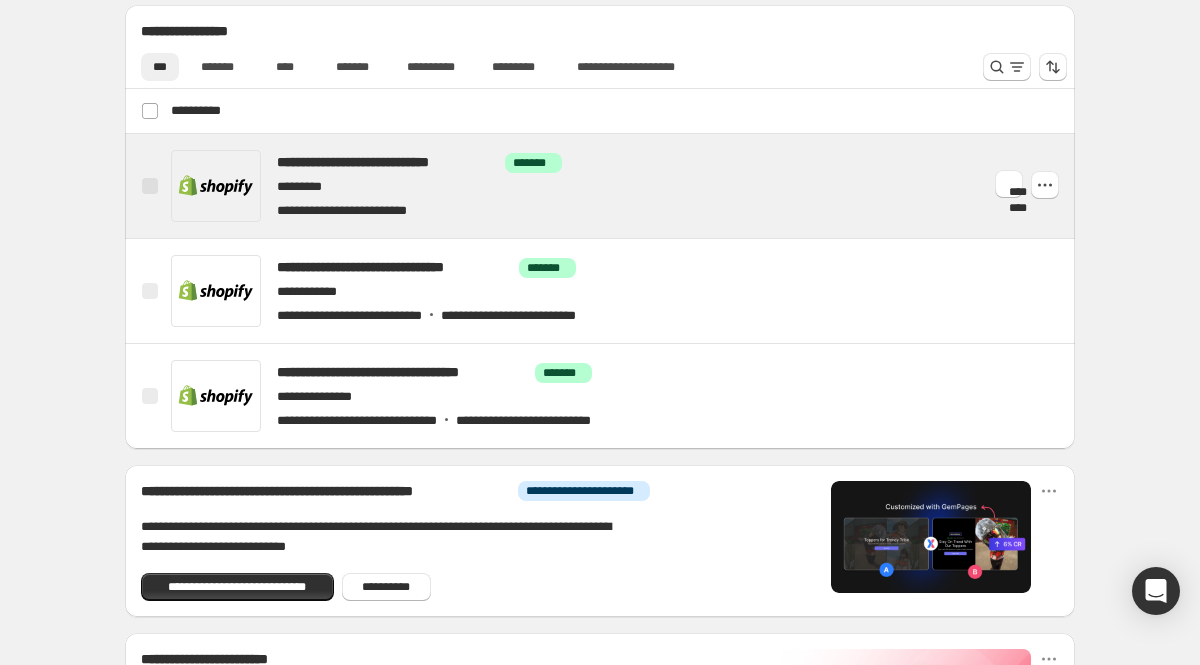 scroll, scrollTop: 701, scrollLeft: 0, axis: vertical 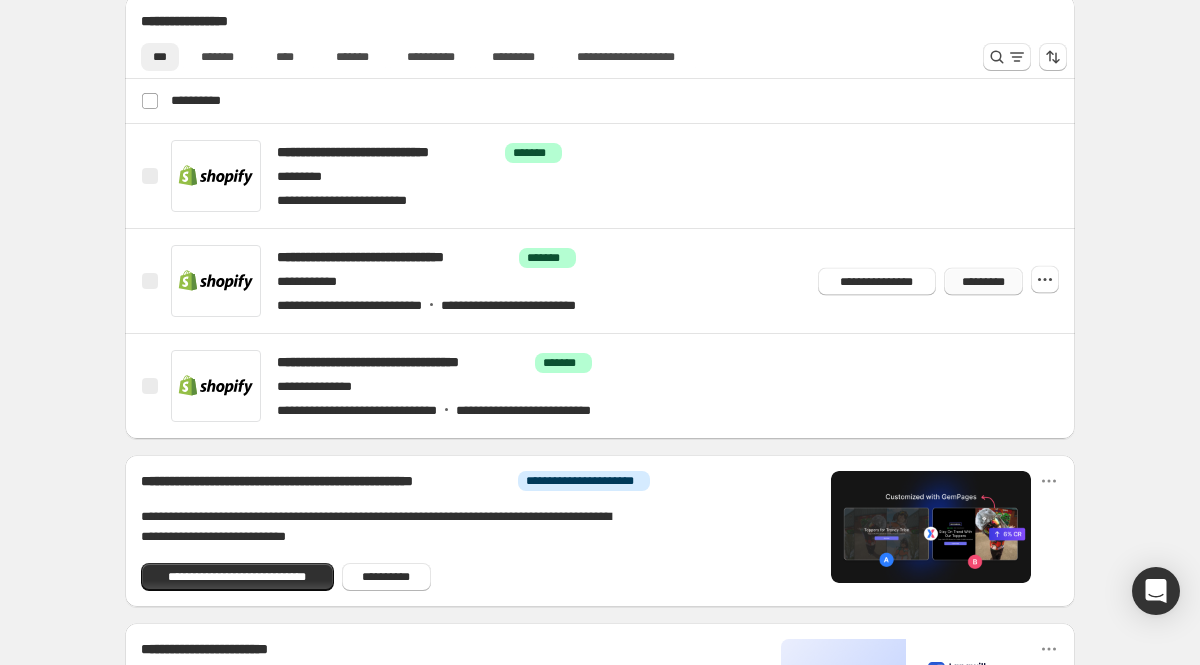 click on "*********" at bounding box center [983, 281] 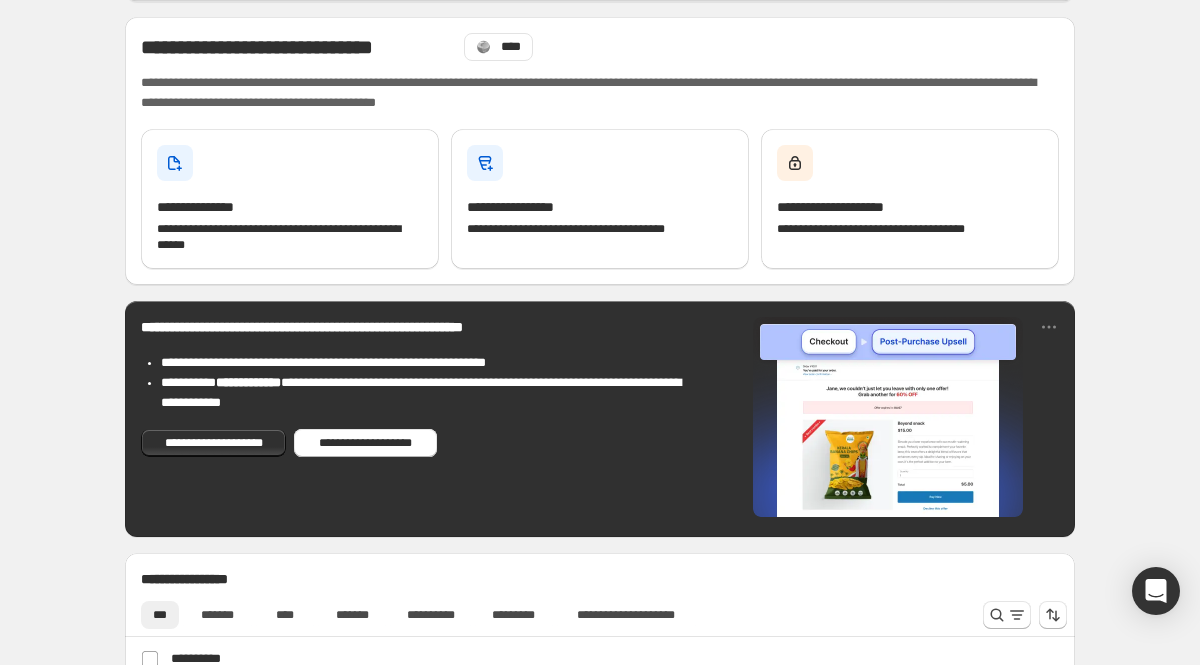 scroll, scrollTop: 108, scrollLeft: 0, axis: vertical 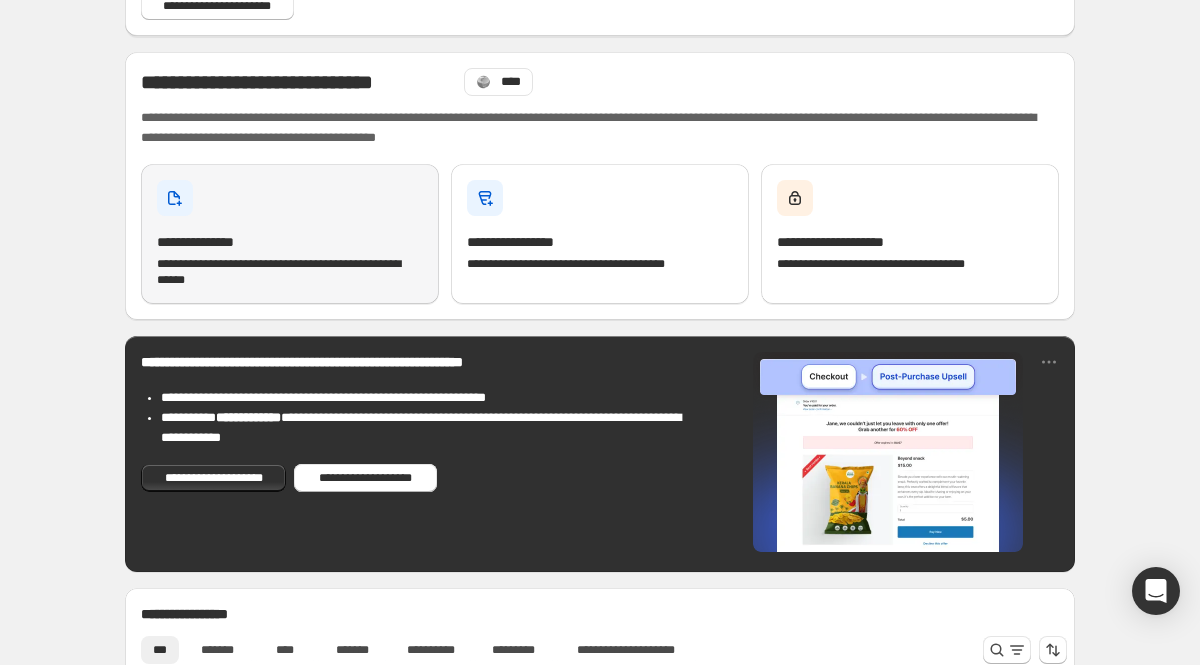 click on "**********" at bounding box center [290, 272] 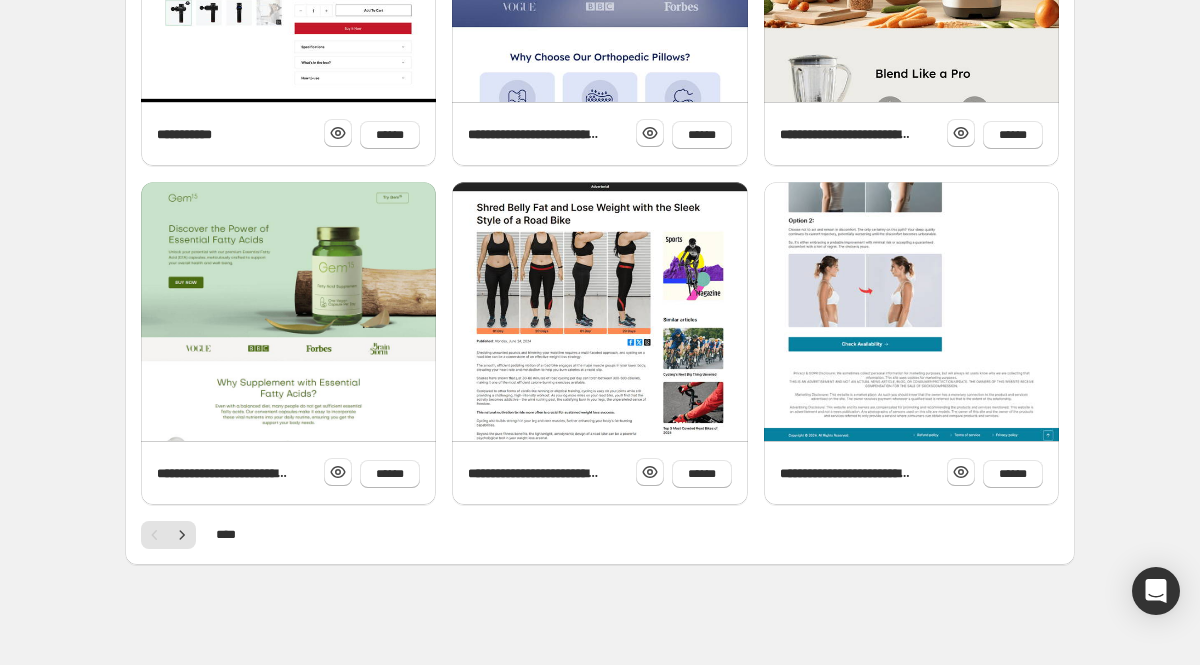 scroll, scrollTop: 771, scrollLeft: 0, axis: vertical 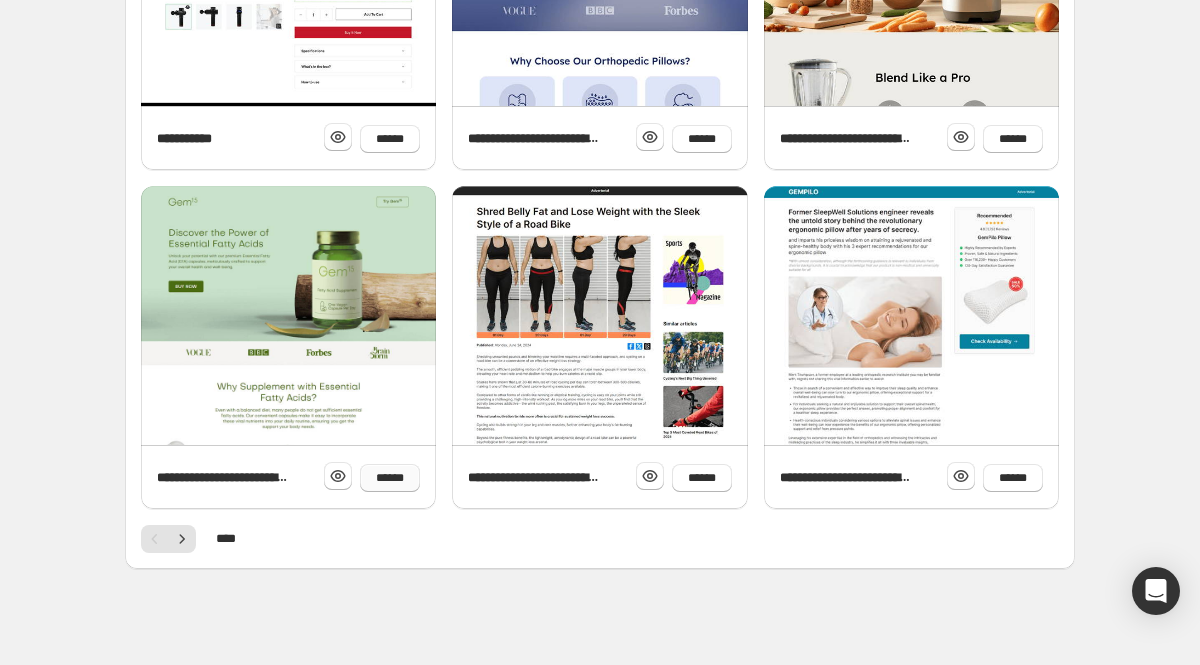 click on "******" at bounding box center [390, 478] 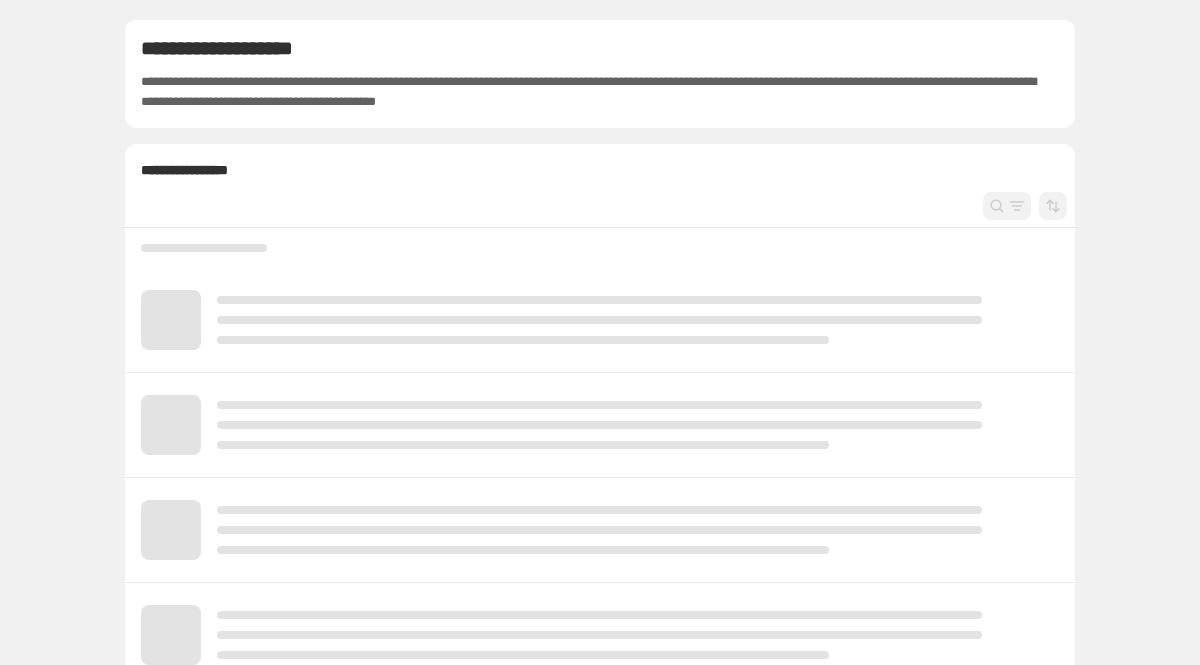 scroll, scrollTop: 0, scrollLeft: 0, axis: both 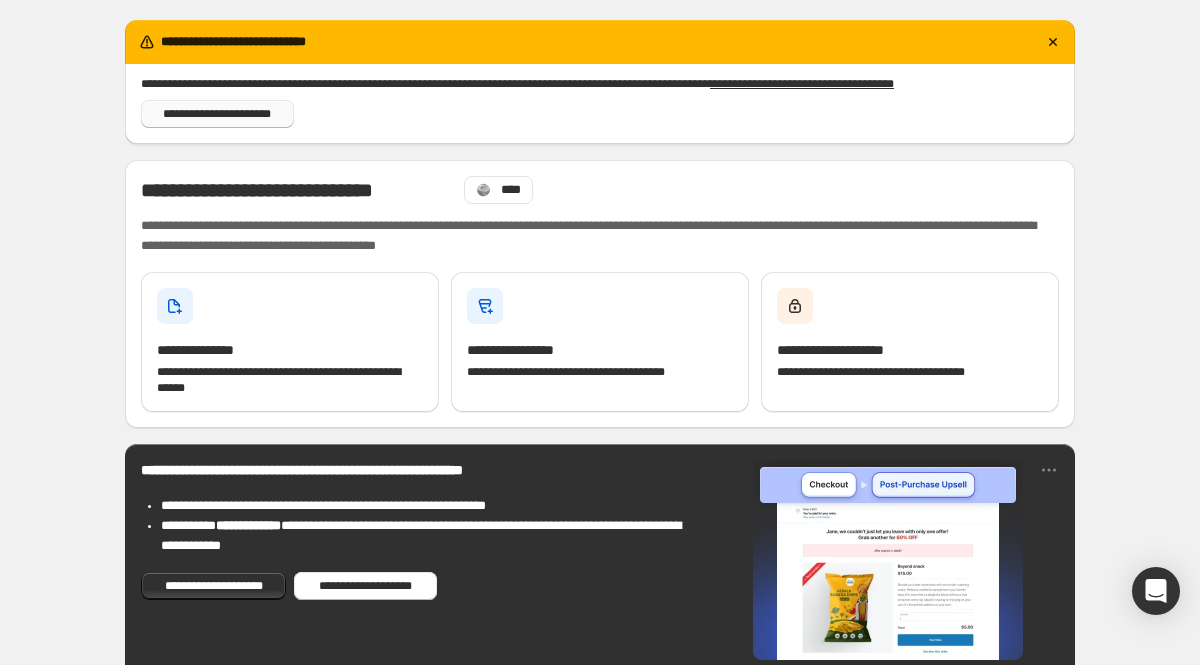 click on "**********" at bounding box center (217, 114) 